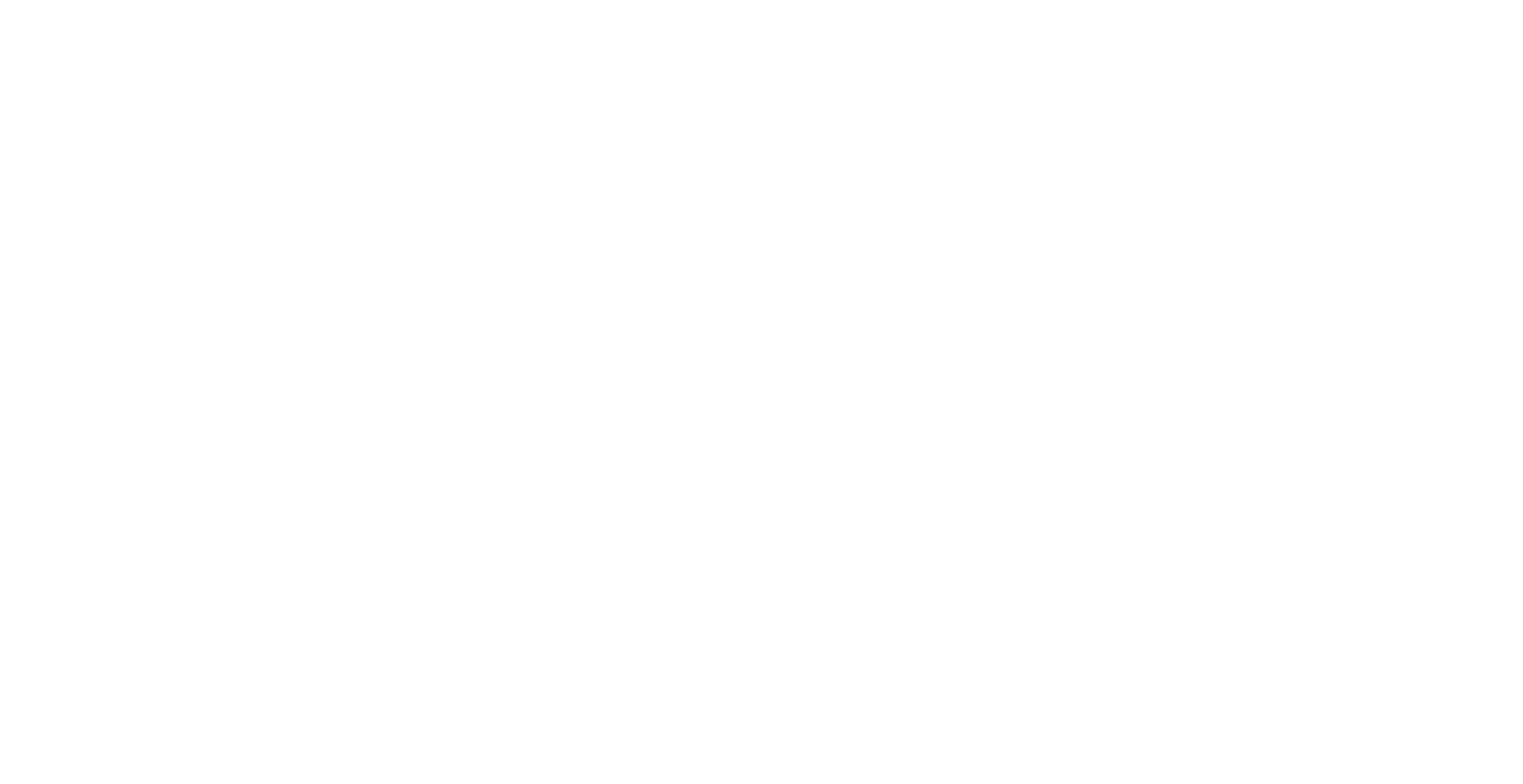 scroll, scrollTop: 0, scrollLeft: 0, axis: both 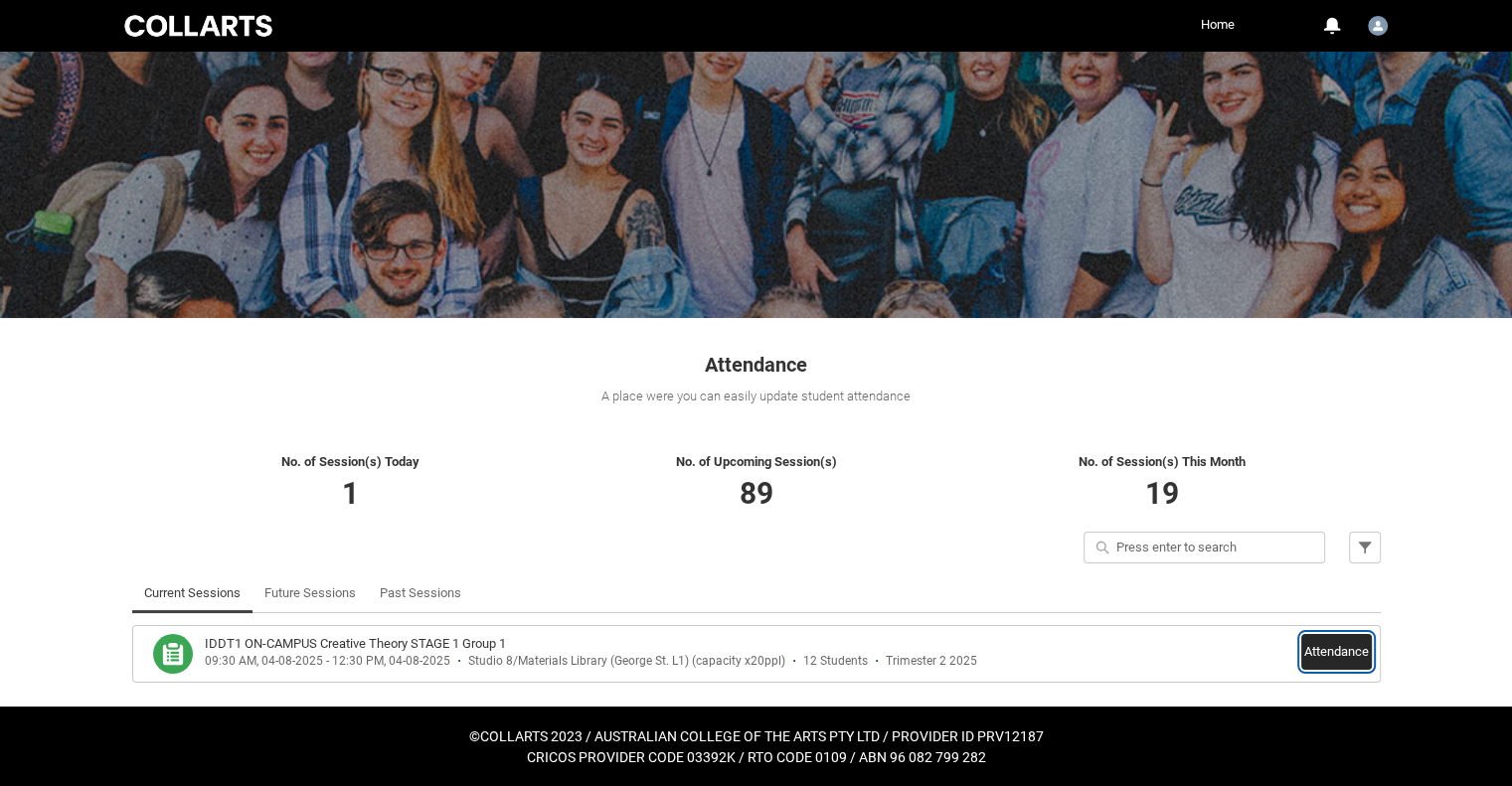 click on "Attendance" at bounding box center [1336, 652] 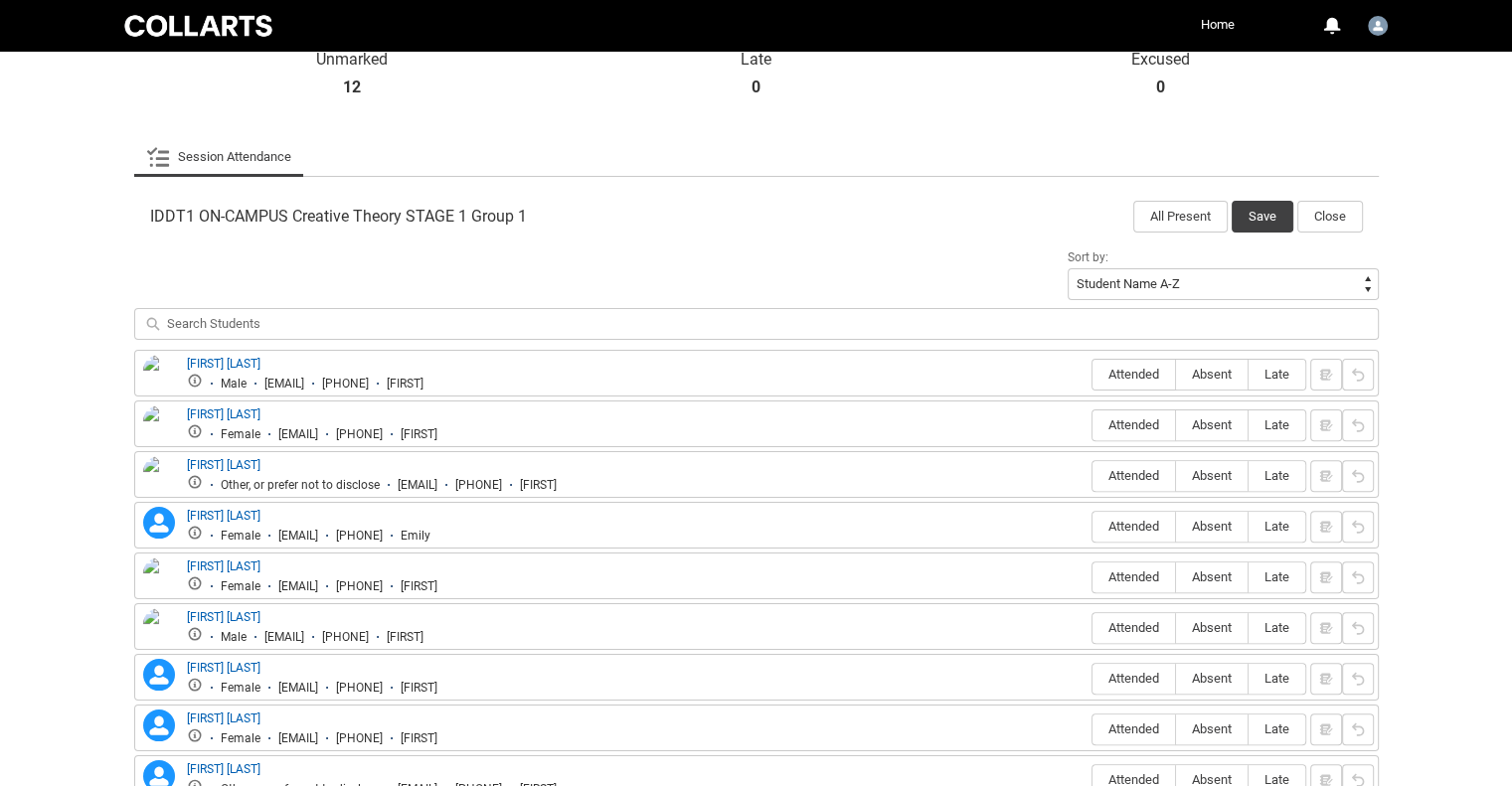 scroll, scrollTop: 550, scrollLeft: 0, axis: vertical 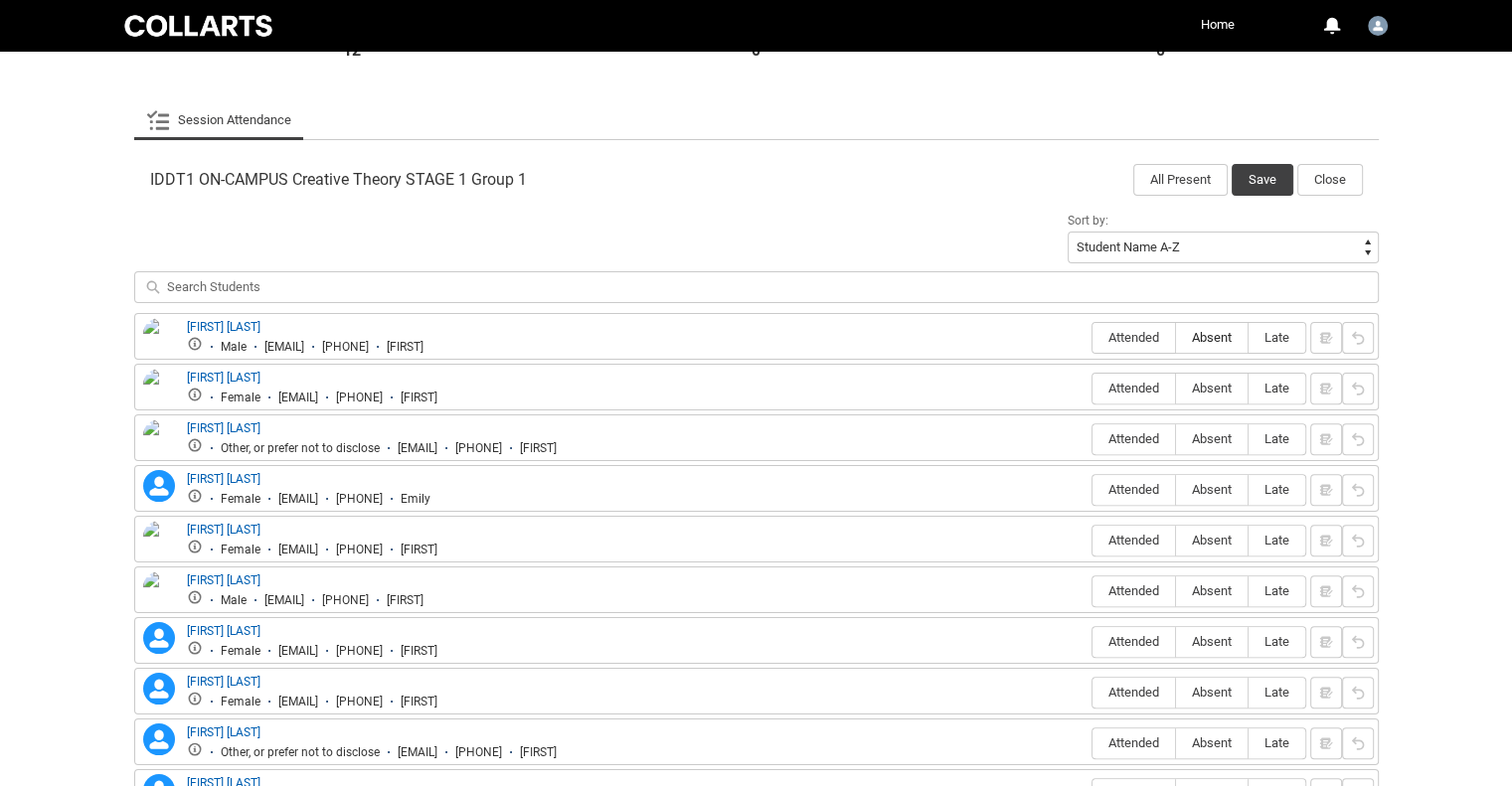 click on "Absent" at bounding box center [1212, 337] 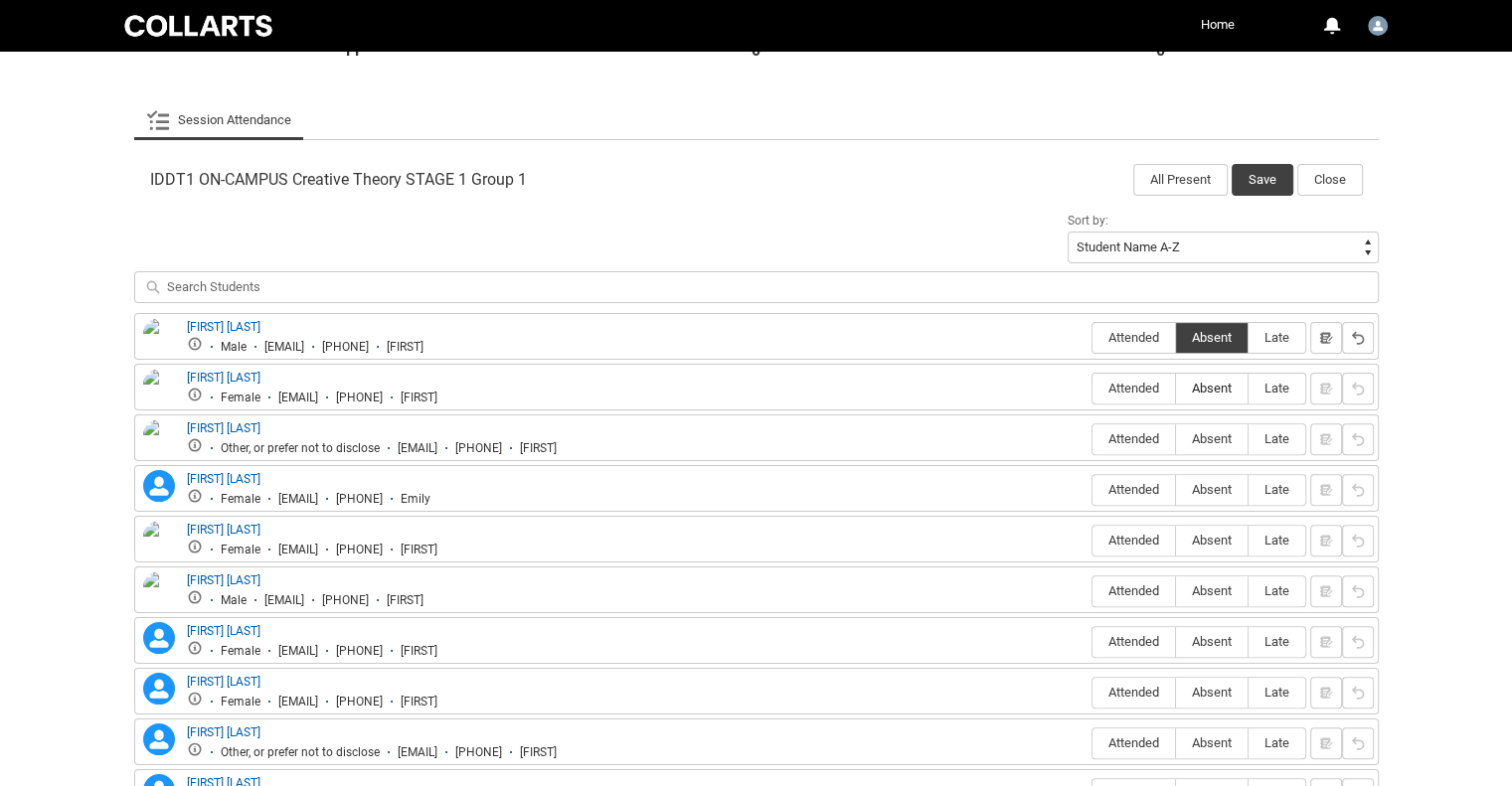click on "Absent" at bounding box center [1212, 388] 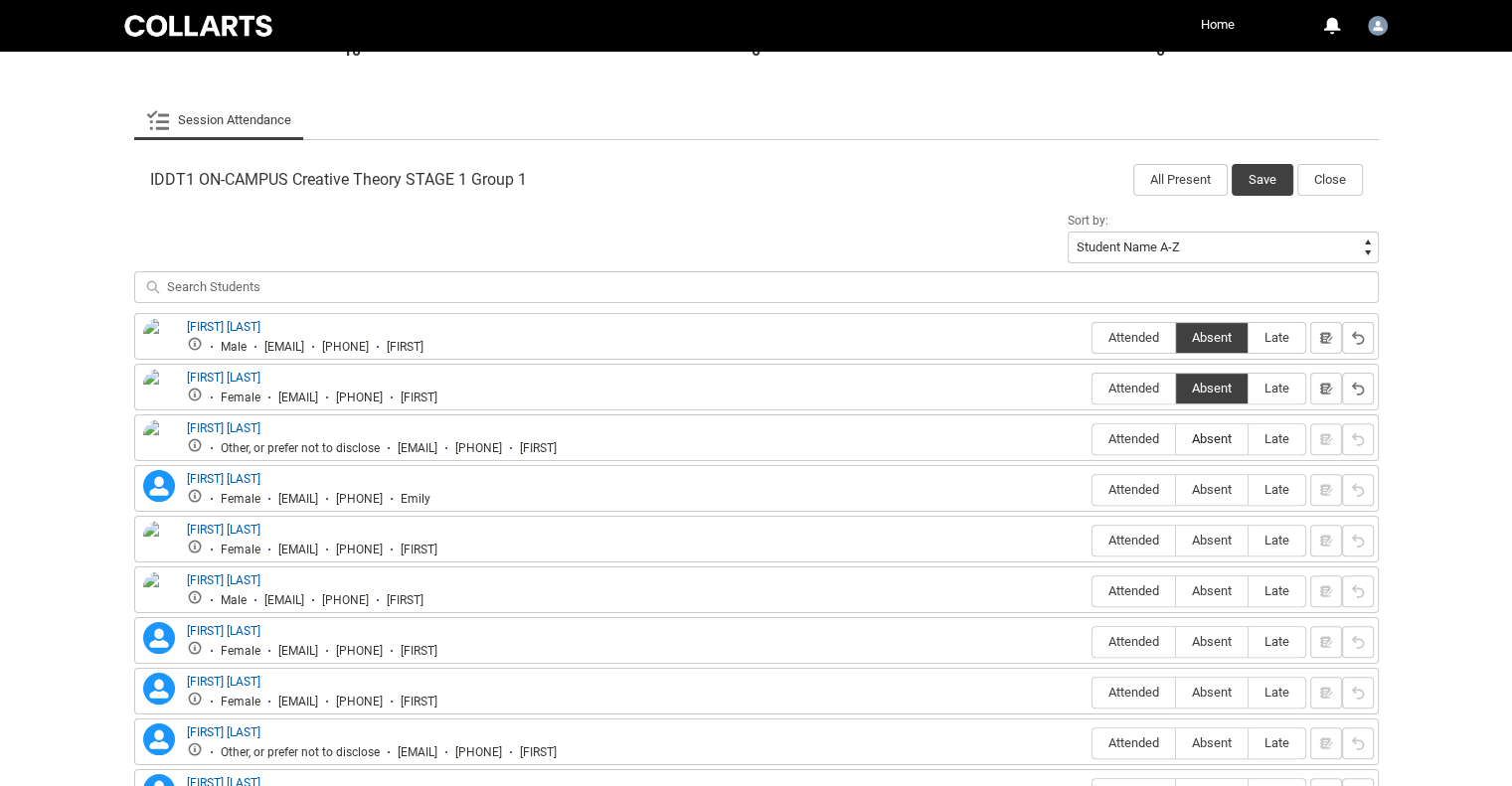 click on "Absent" at bounding box center (1212, 438) 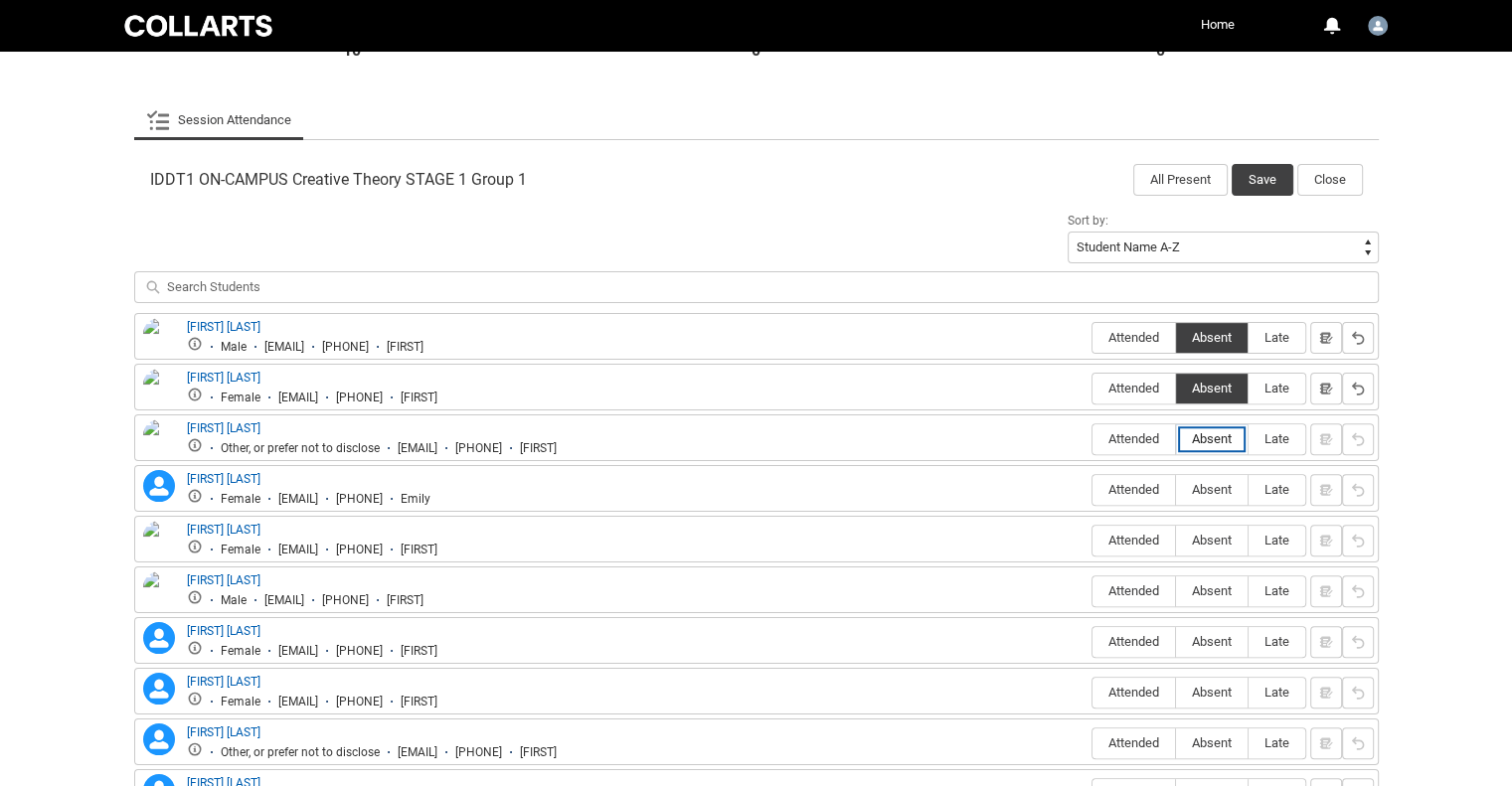 click on "Absent" at bounding box center [1175, 438] 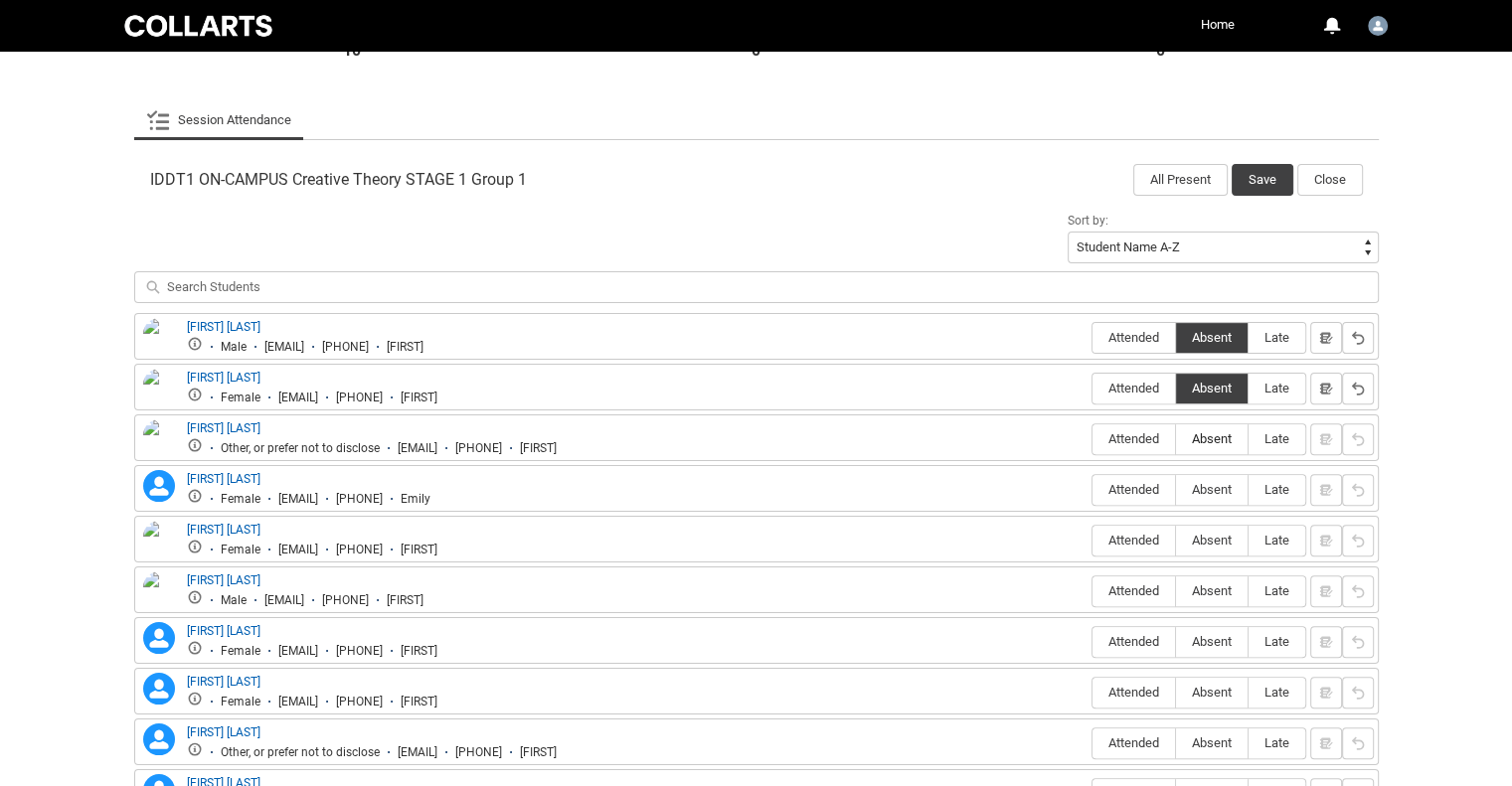 type on "Absent" 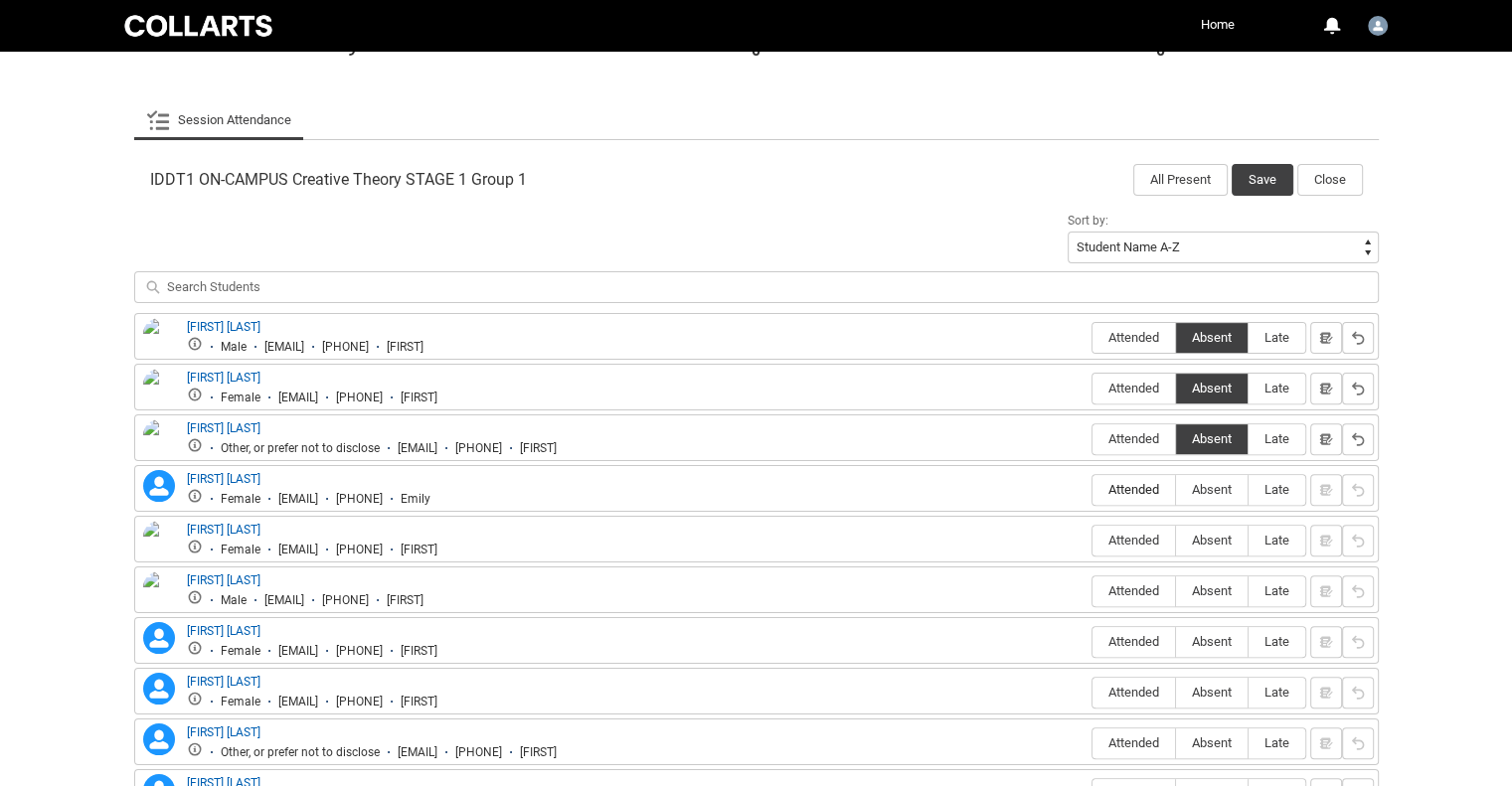 click on "Attended" at bounding box center [1133, 489] 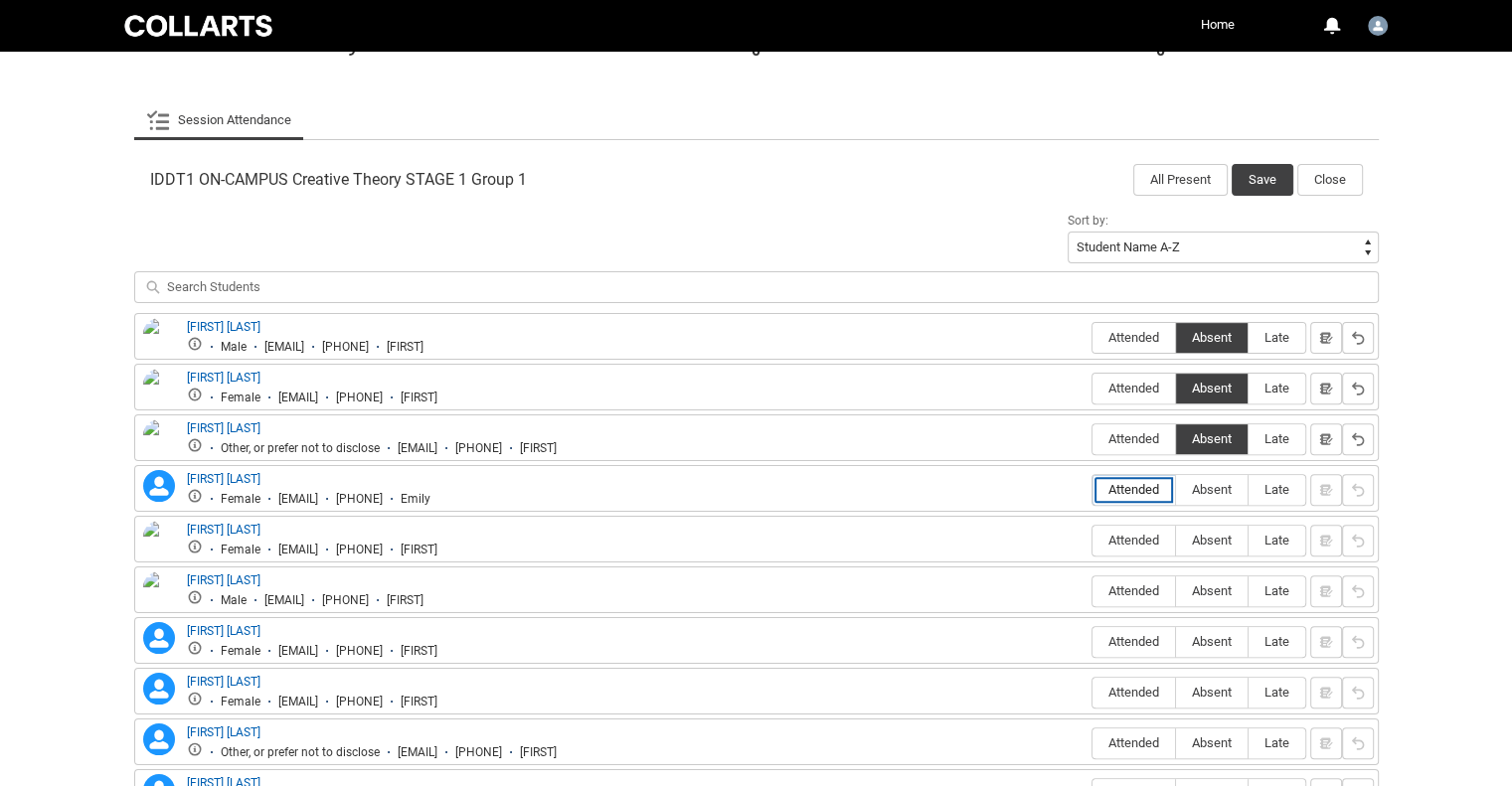 click on "Attended" at bounding box center (1092, 489) 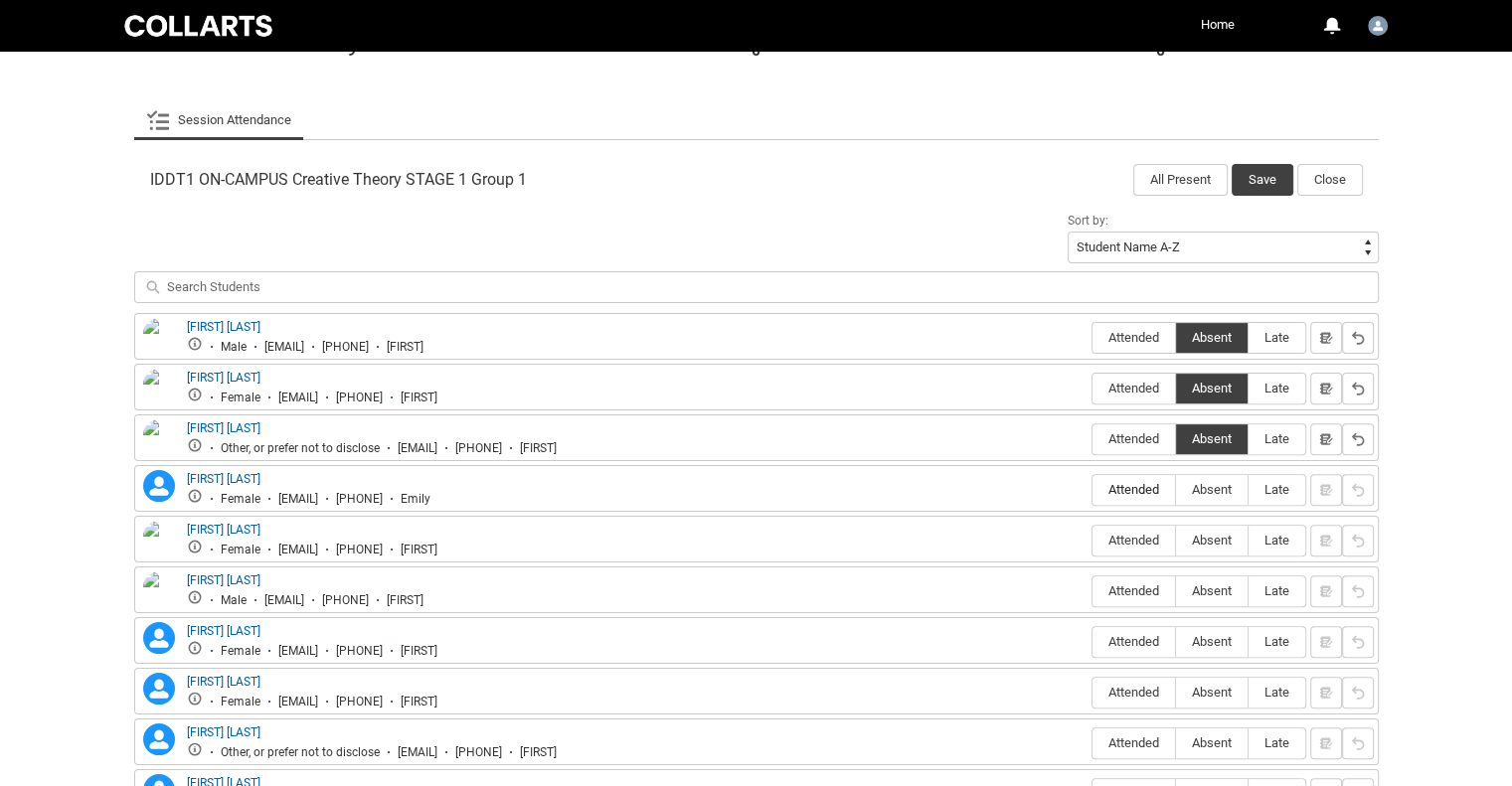 type on "Attended" 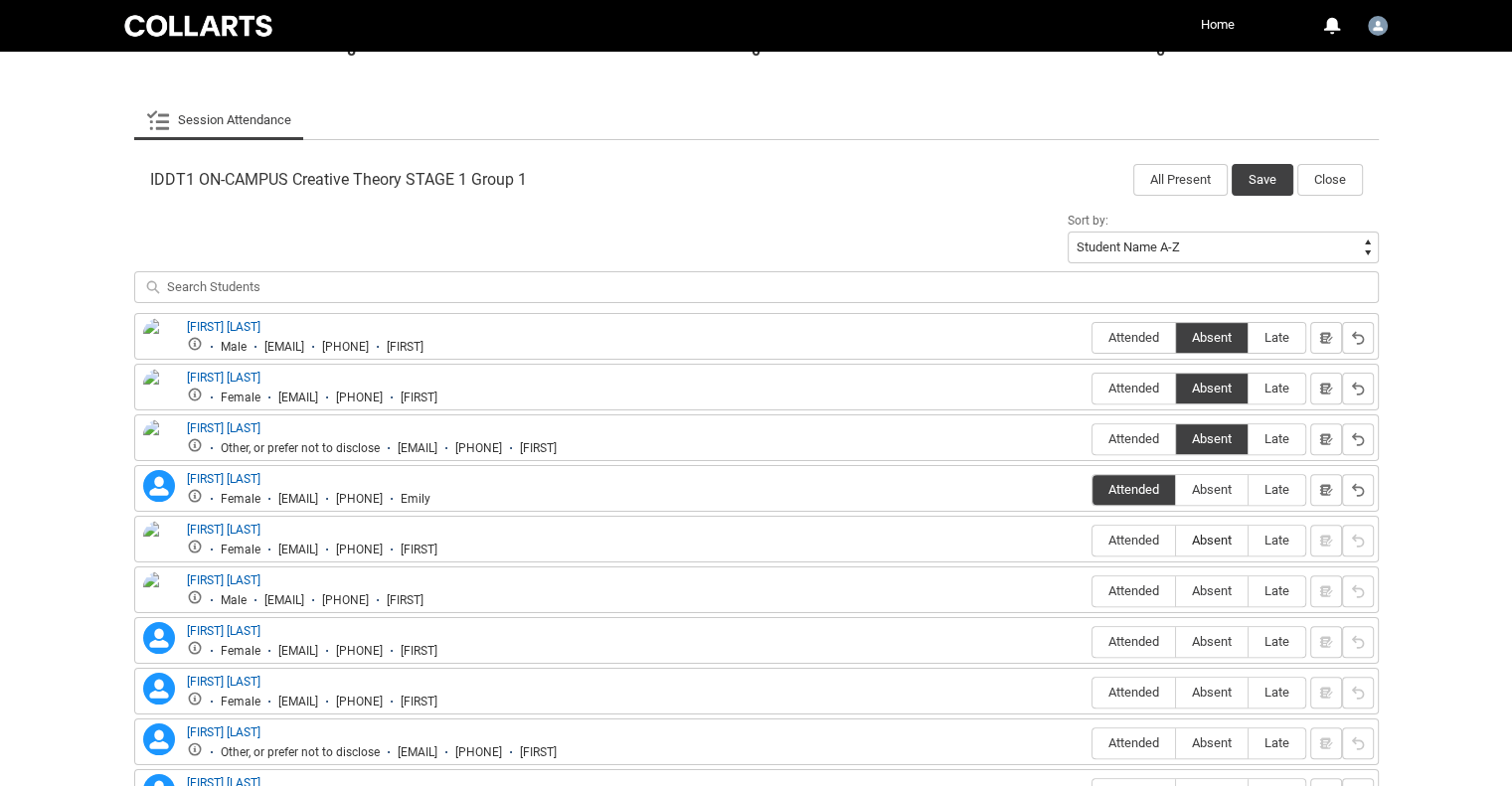 click on "Absent" at bounding box center [1212, 540] 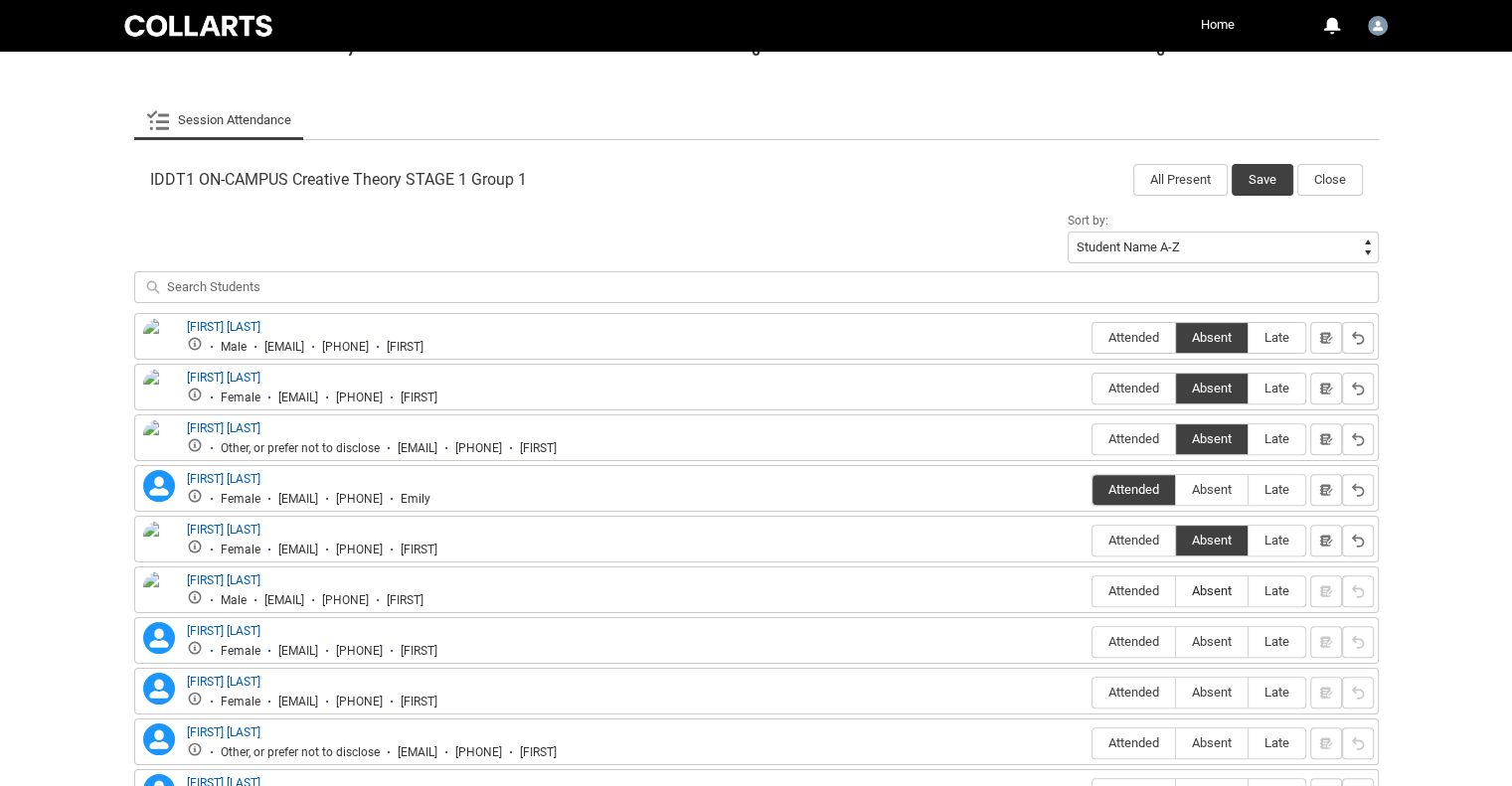 click on "Absent" at bounding box center [1212, 590] 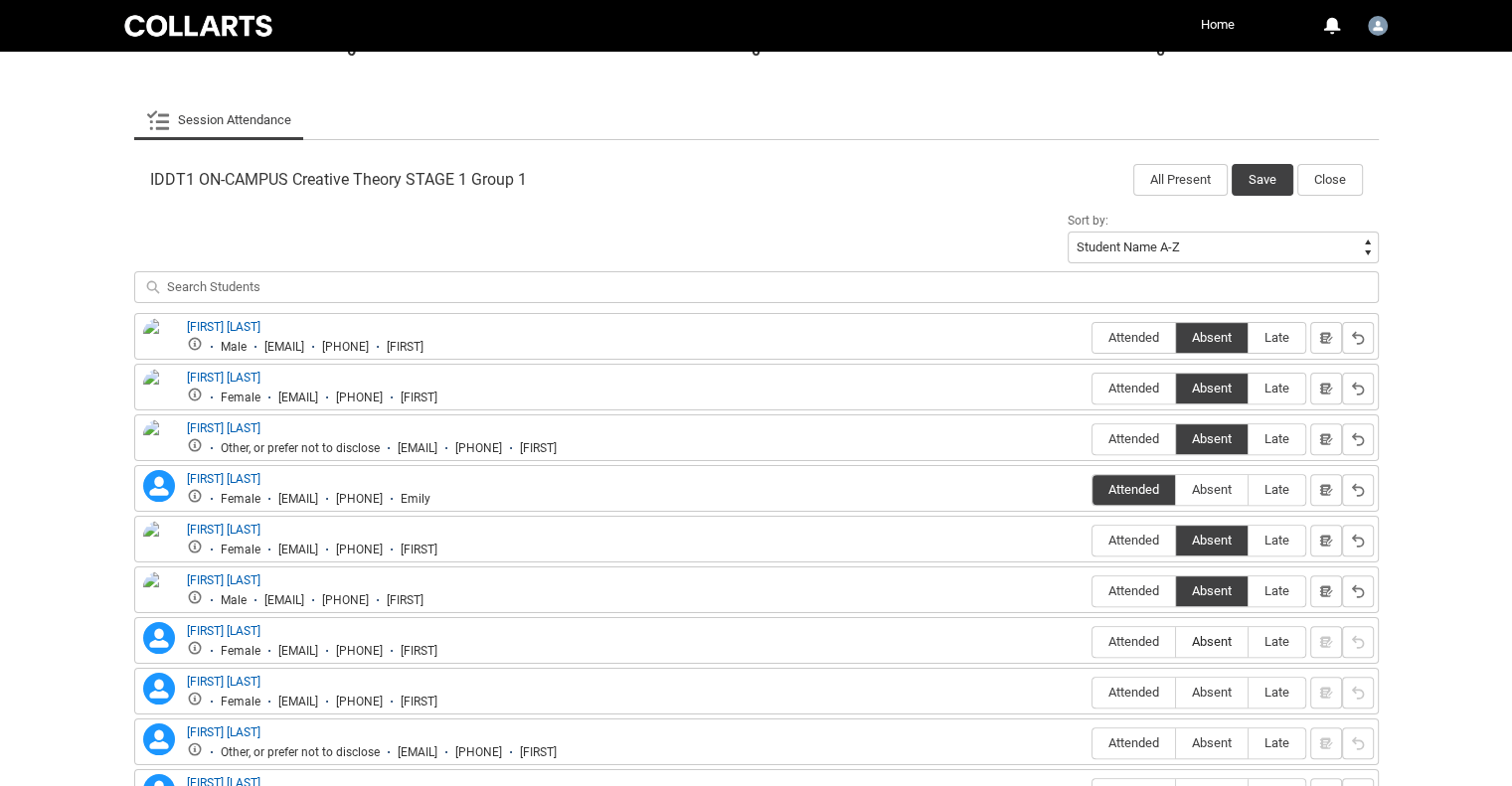 click on "Absent" at bounding box center [1212, 641] 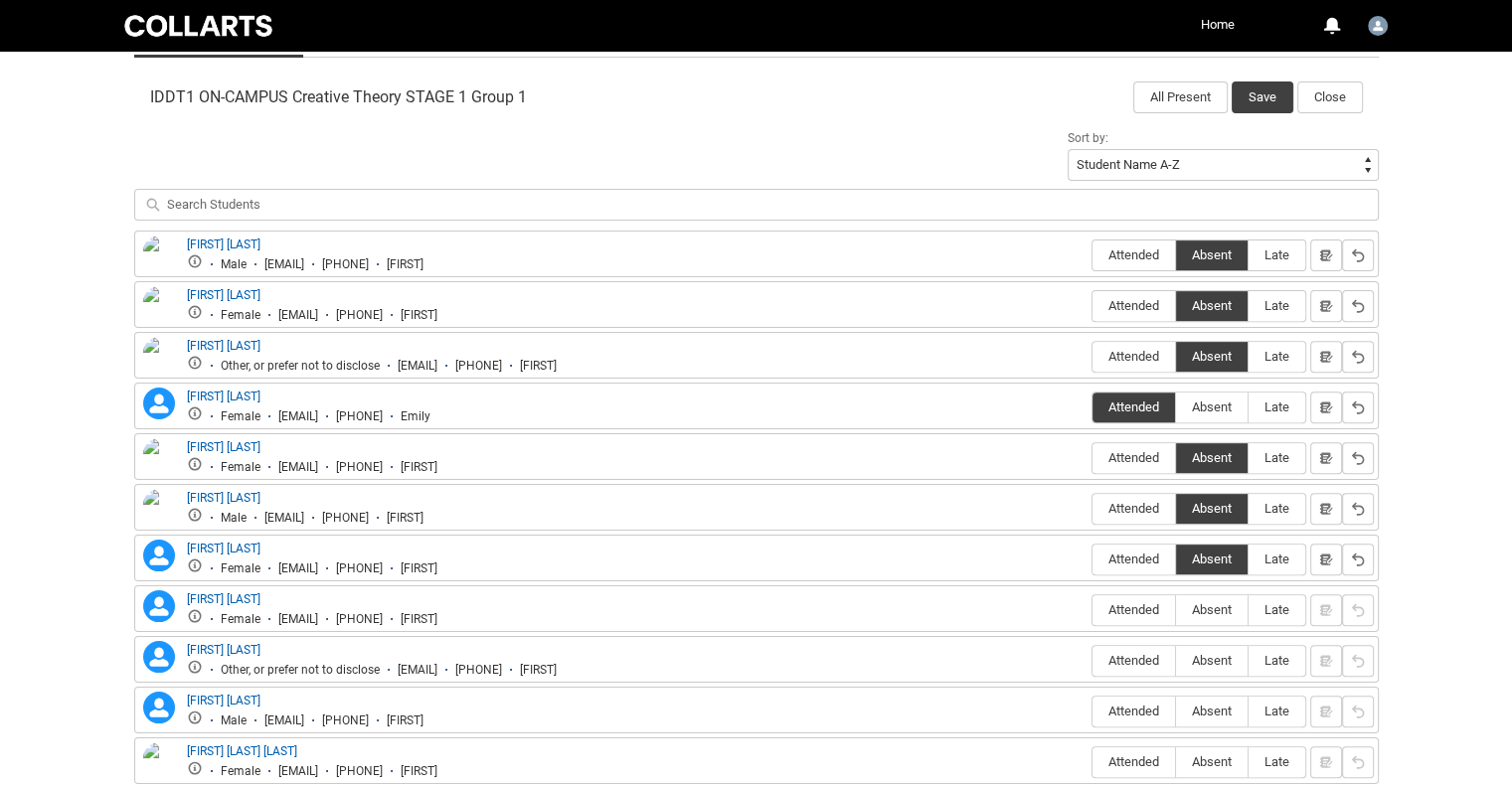 scroll, scrollTop: 749, scrollLeft: 0, axis: vertical 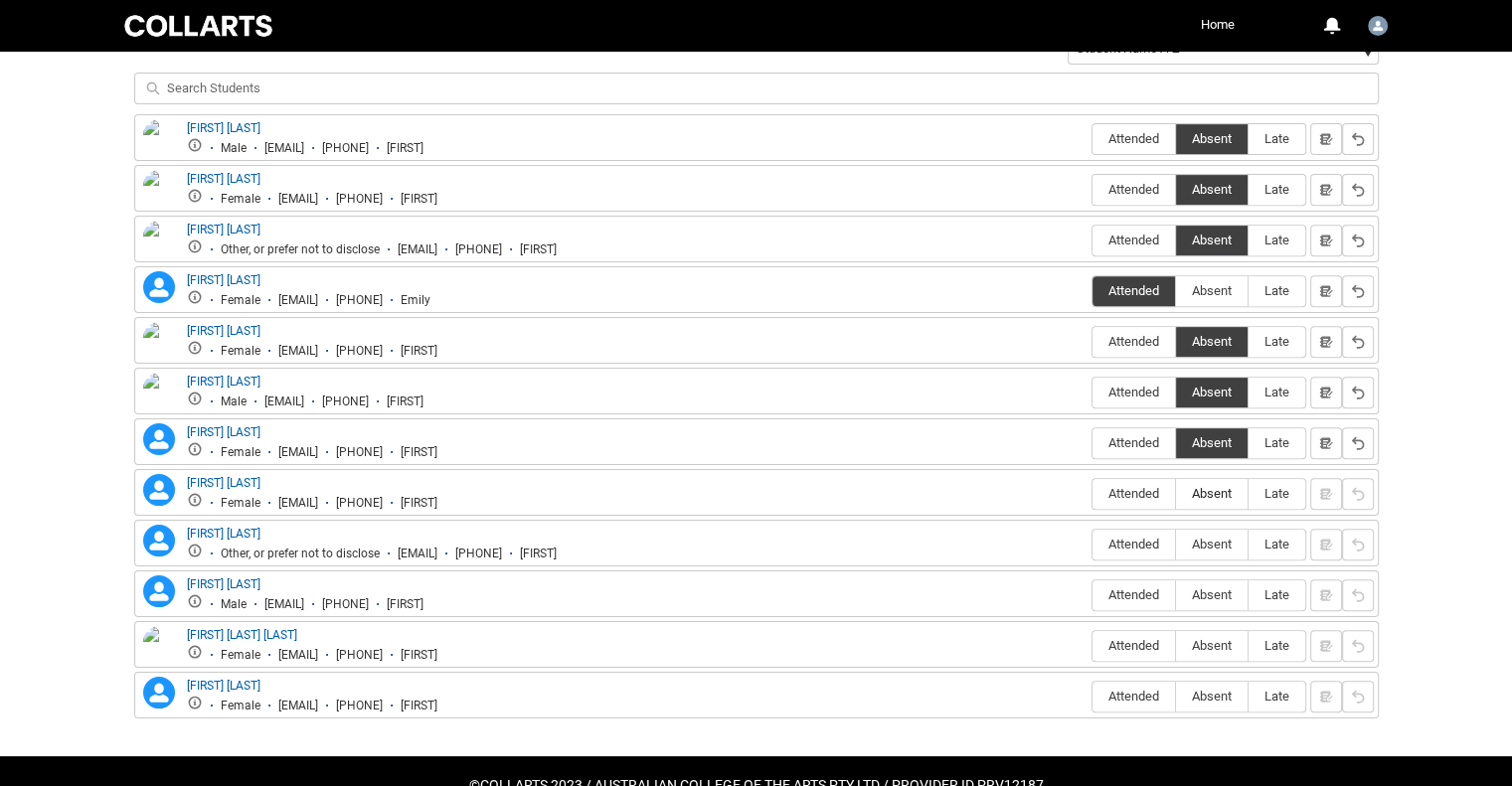 click on "Absent" at bounding box center [1212, 493] 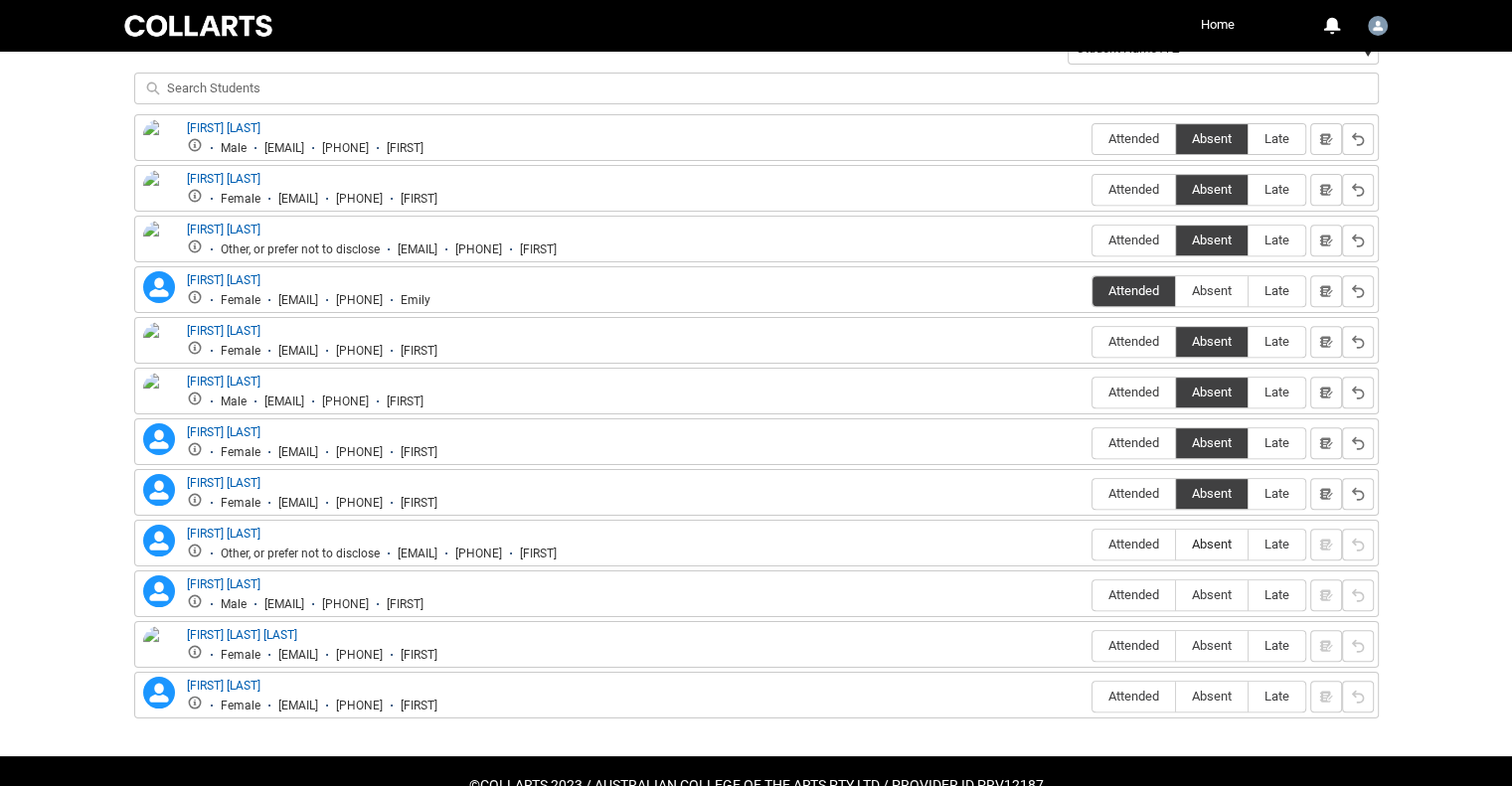 click on "Absent" at bounding box center (1212, 544) 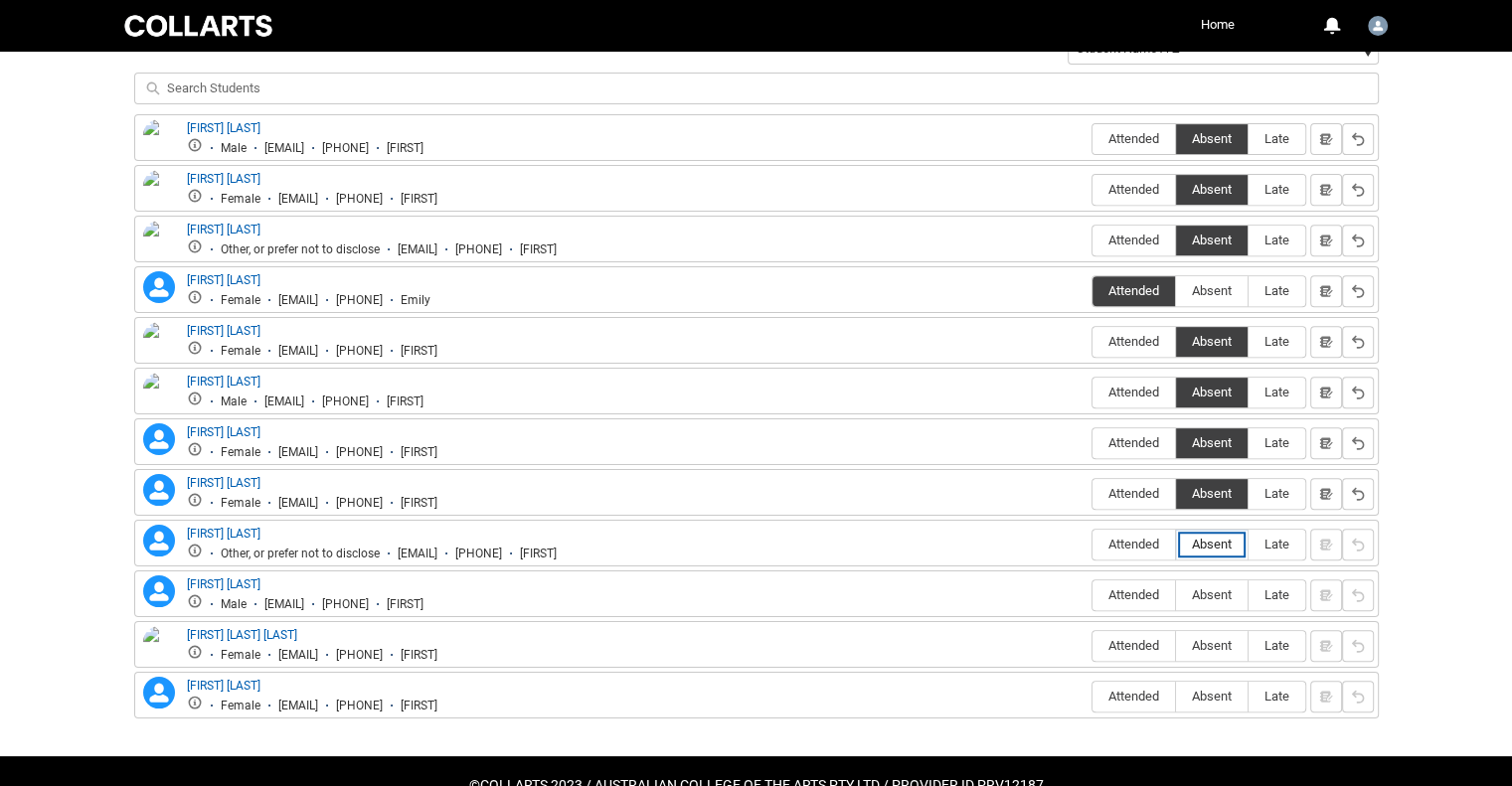 click on "Absent" at bounding box center (1175, 544) 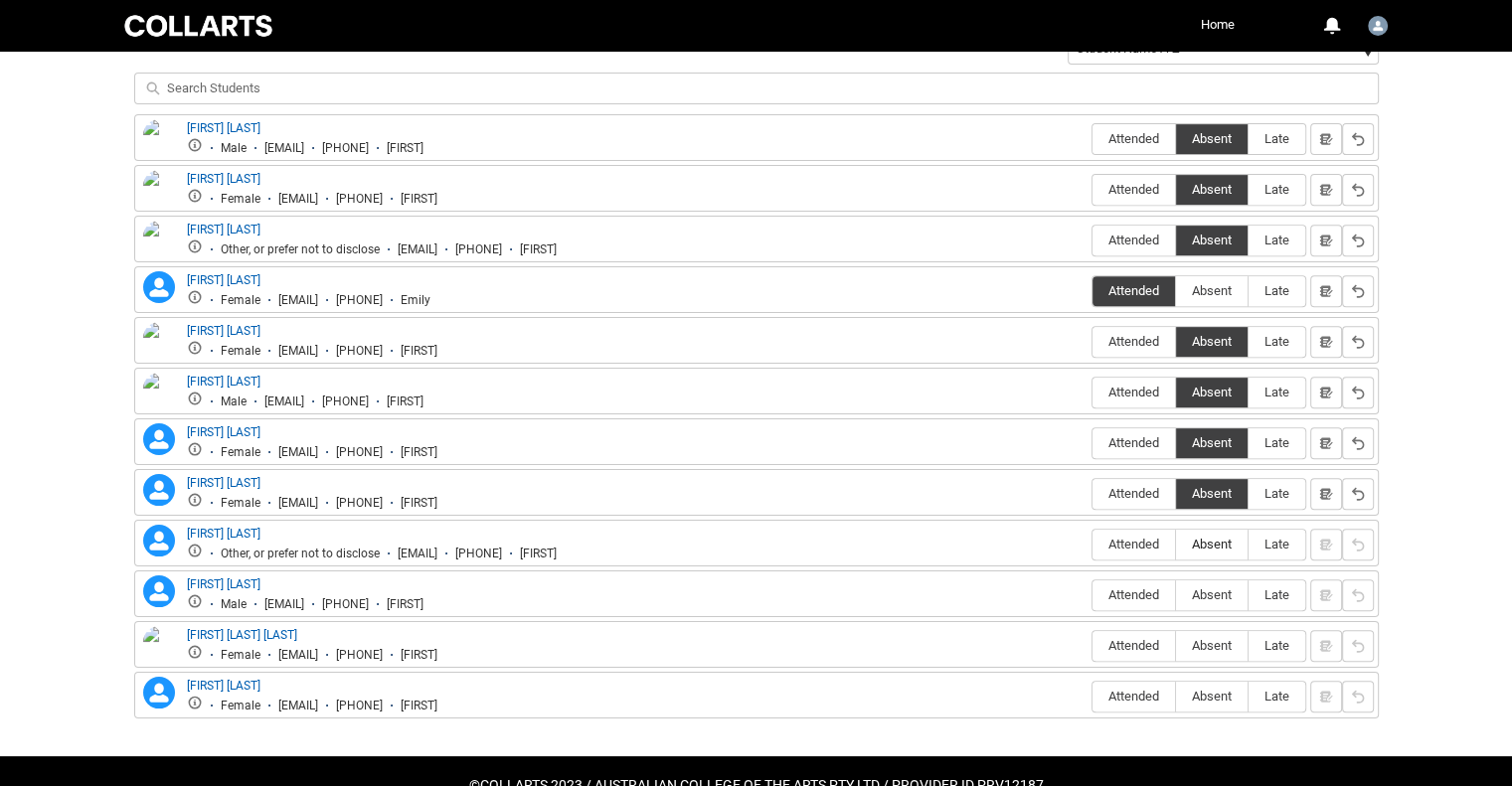 type on "Absent" 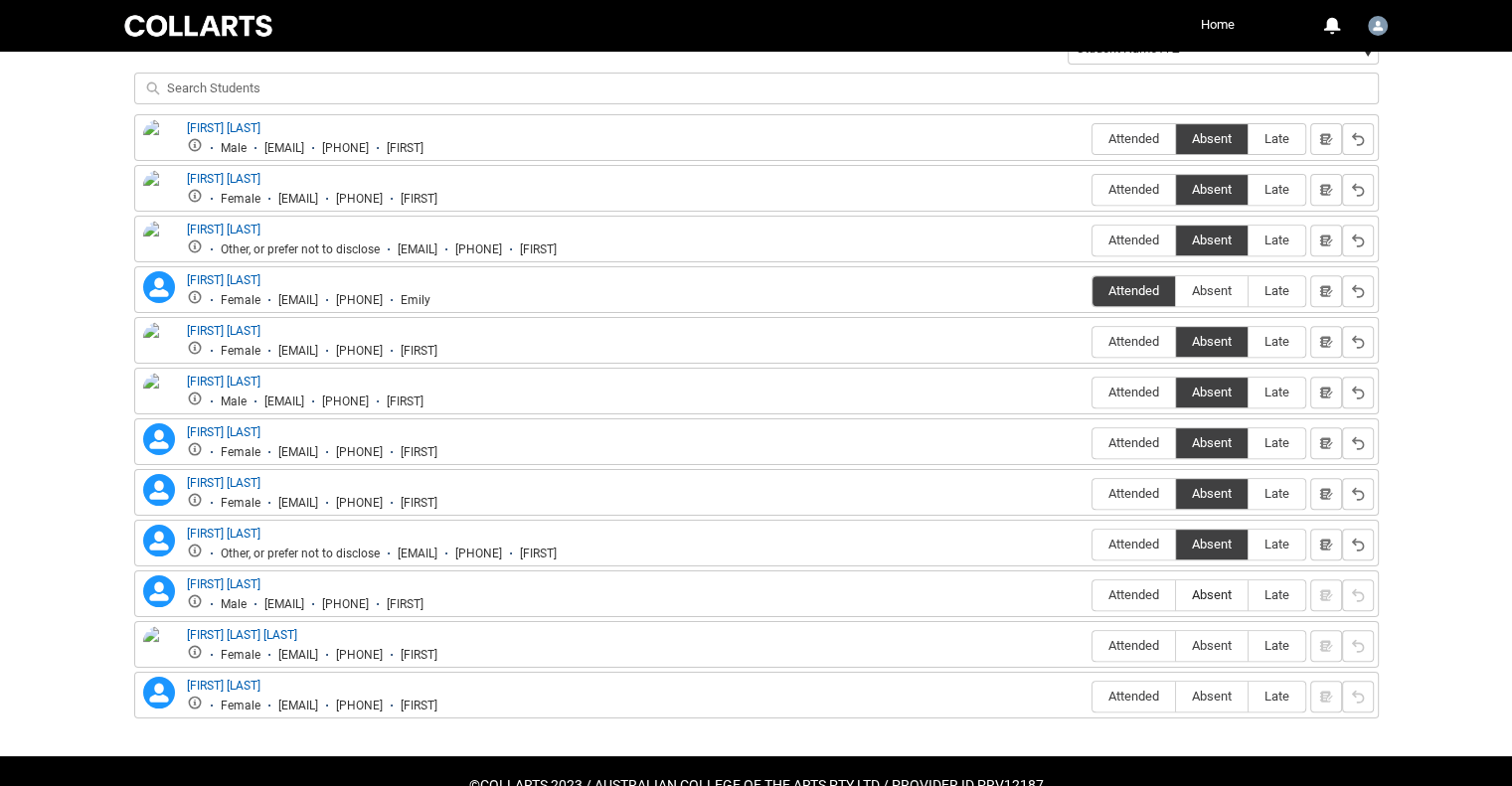 click on "Absent" at bounding box center [1212, 594] 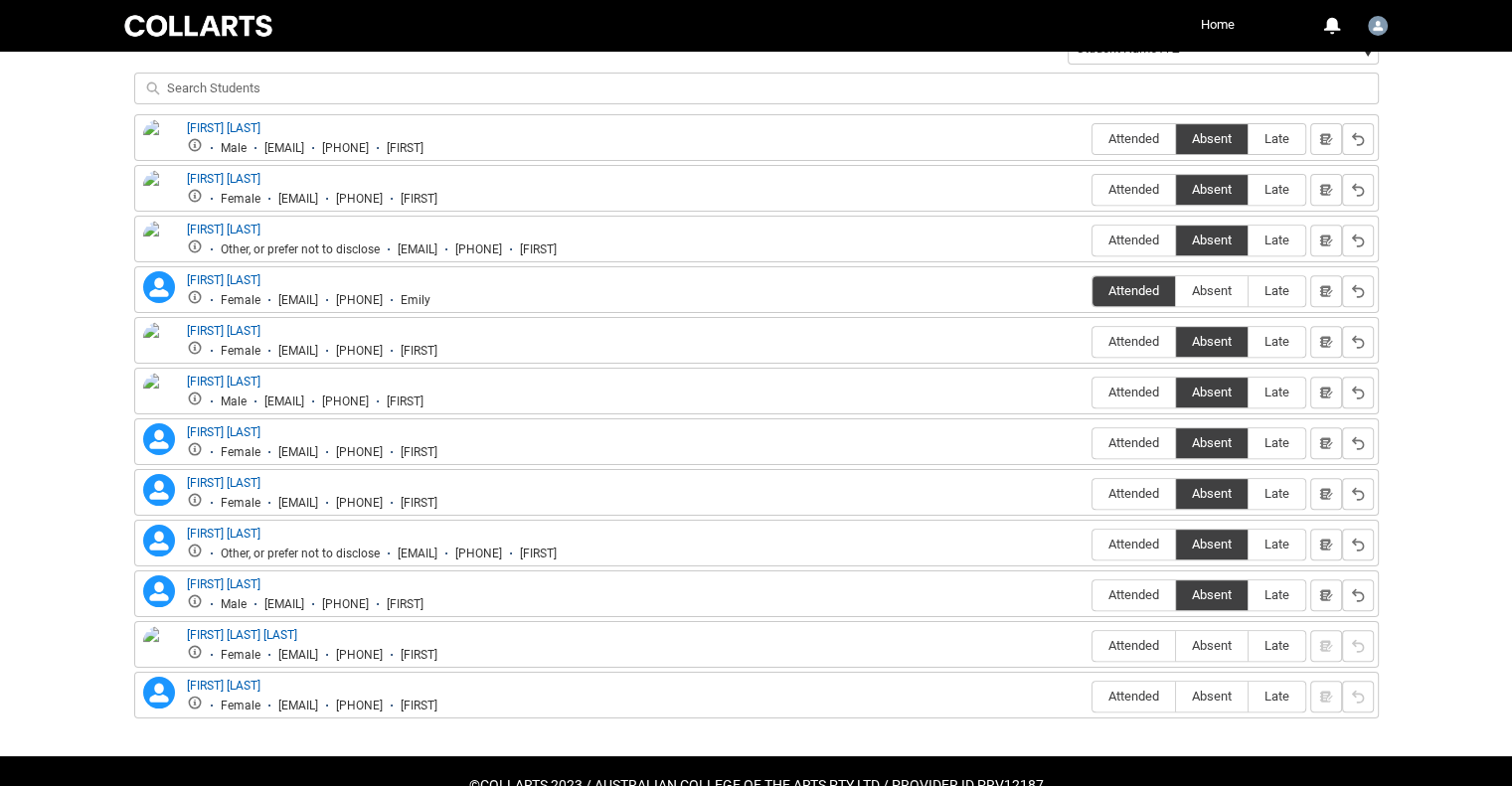 click on "Attended Absent Late" at bounding box center [1199, 646] 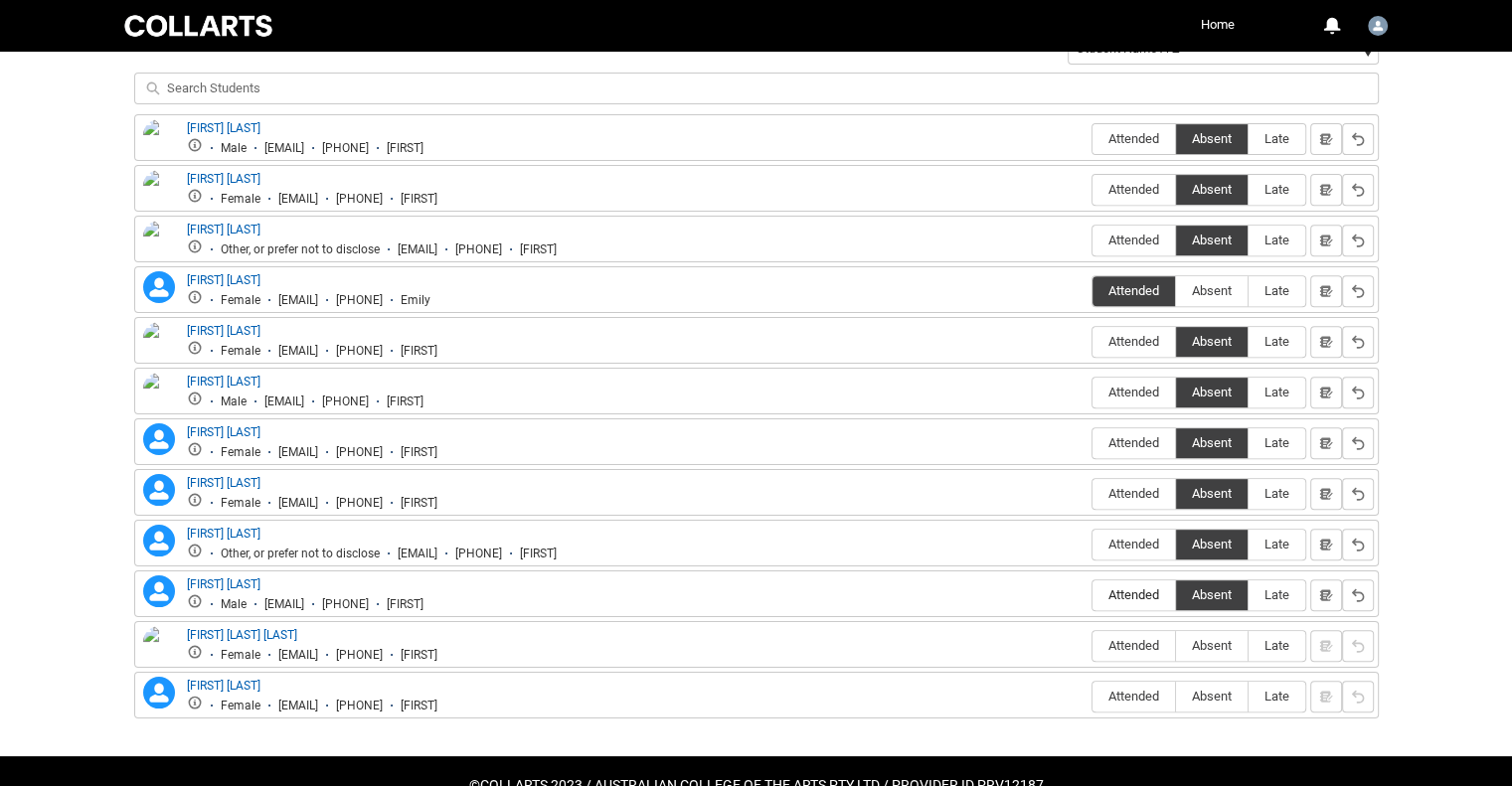 click on "Attended" at bounding box center (1133, 594) 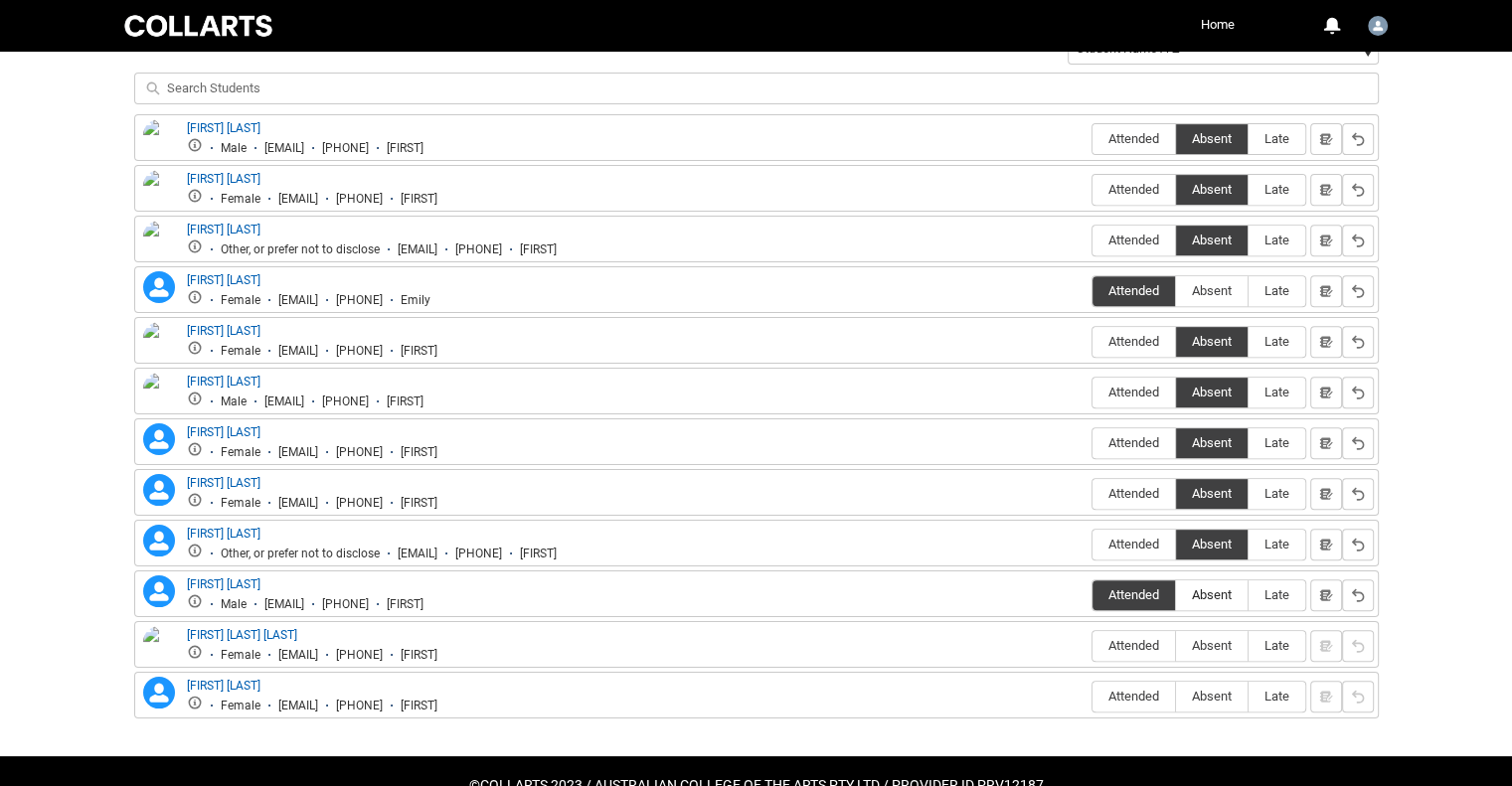 click on "Absent" at bounding box center (1212, 594) 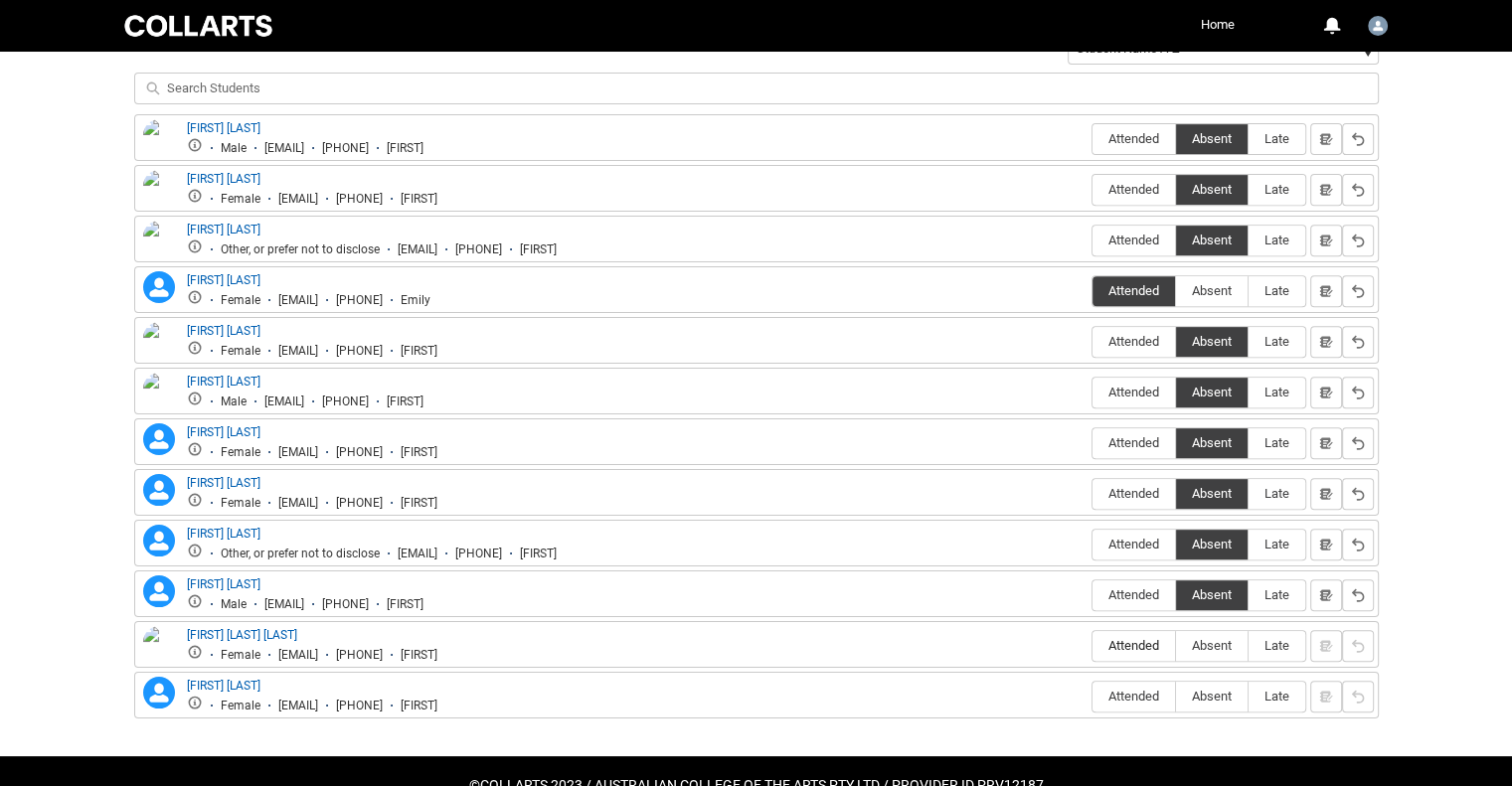 click on "Attended" at bounding box center [1133, 645] 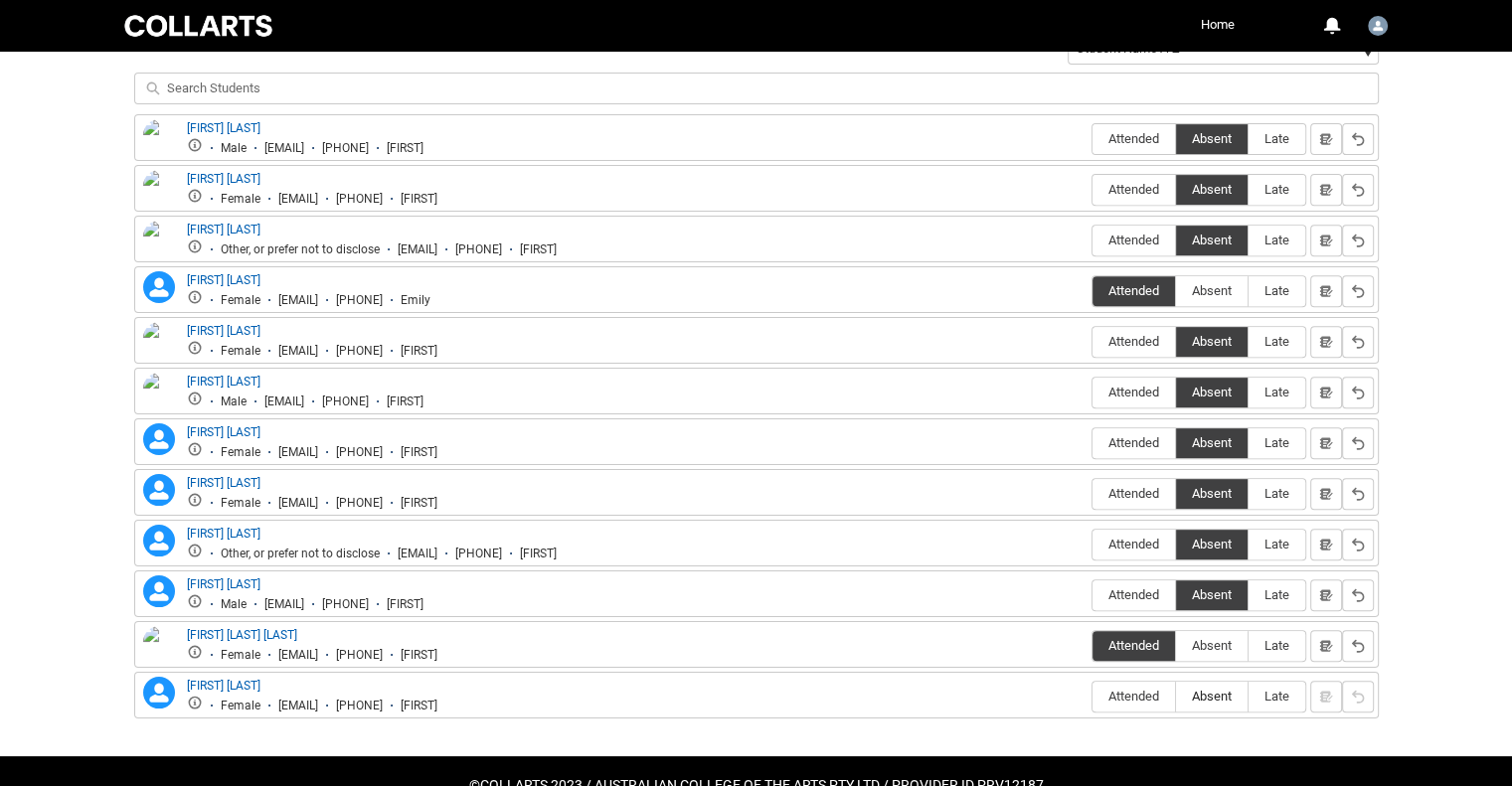click on "Absent" at bounding box center [1212, 696] 